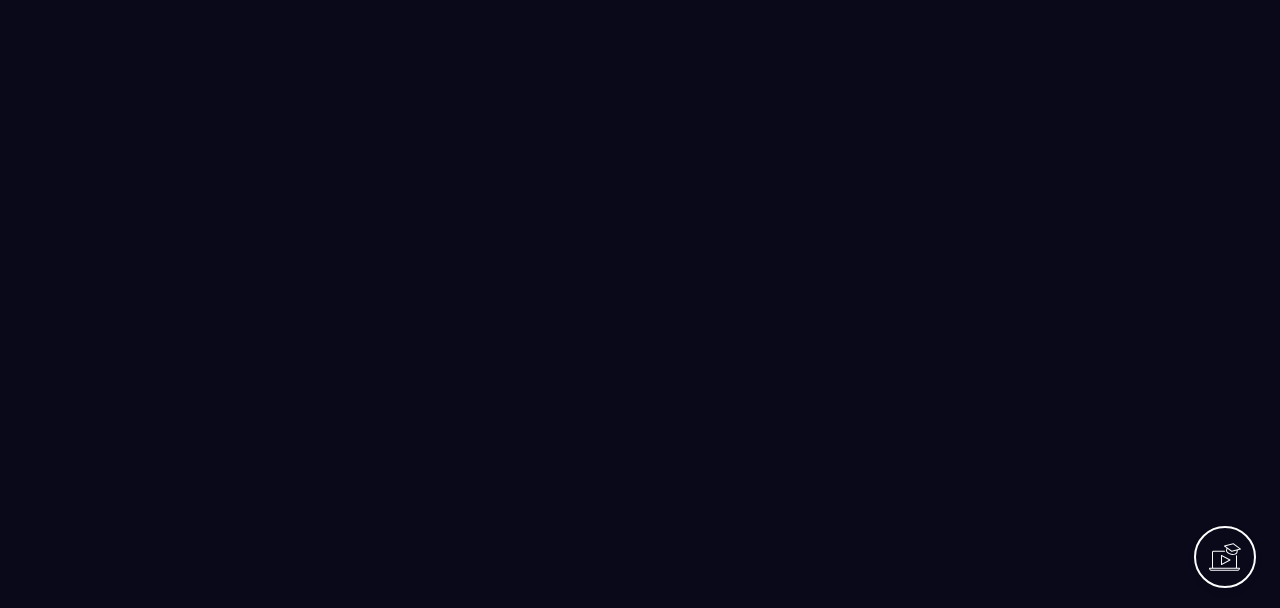 scroll, scrollTop: 0, scrollLeft: 0, axis: both 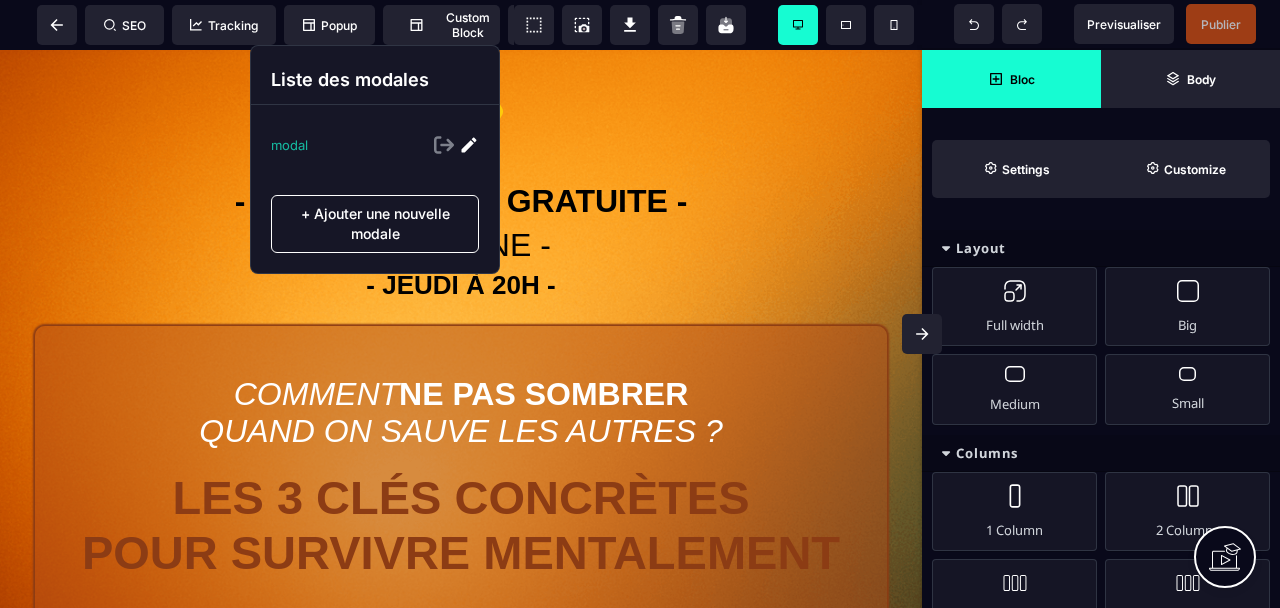 click on "modal" at bounding box center (289, 145) 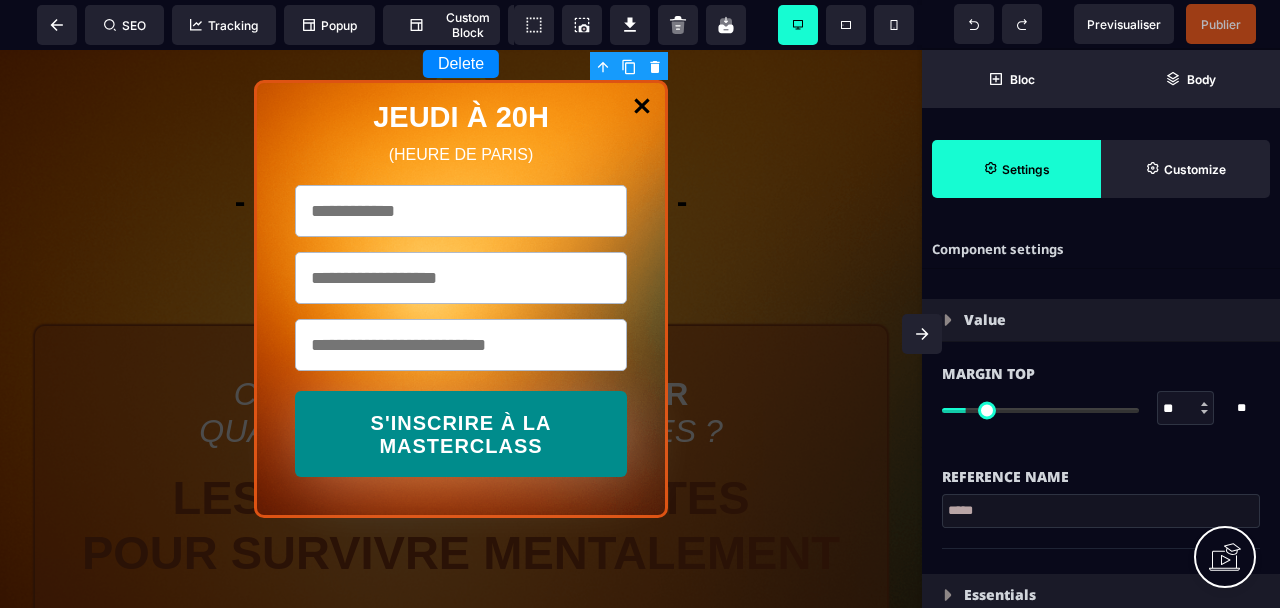 type on "*" 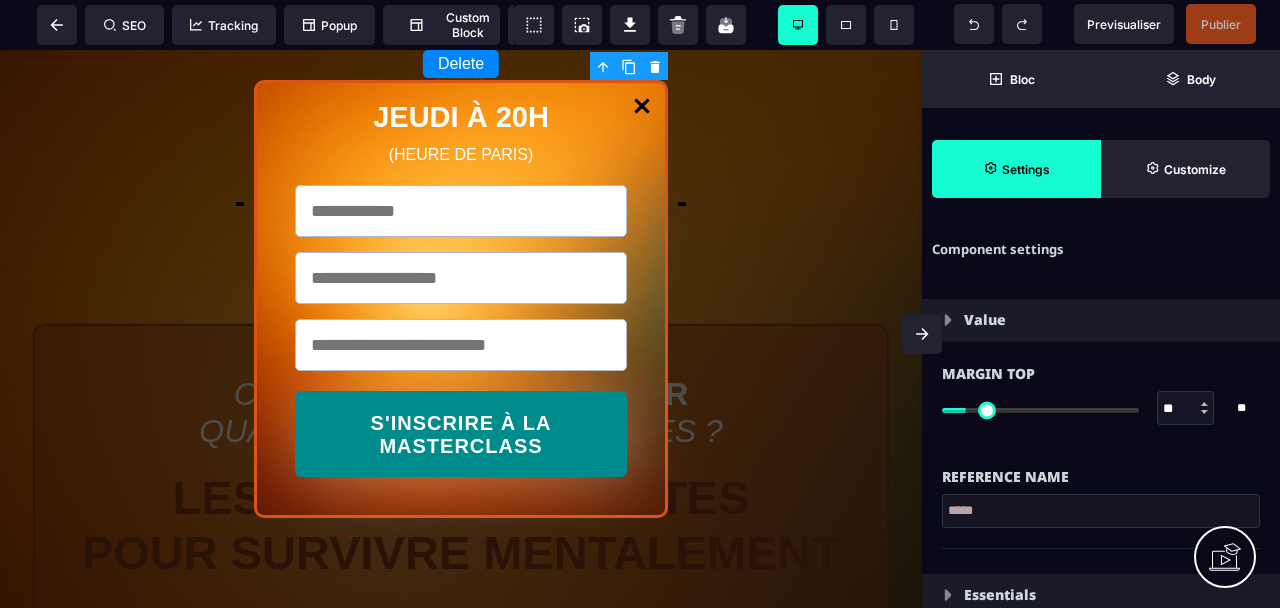type on "**" 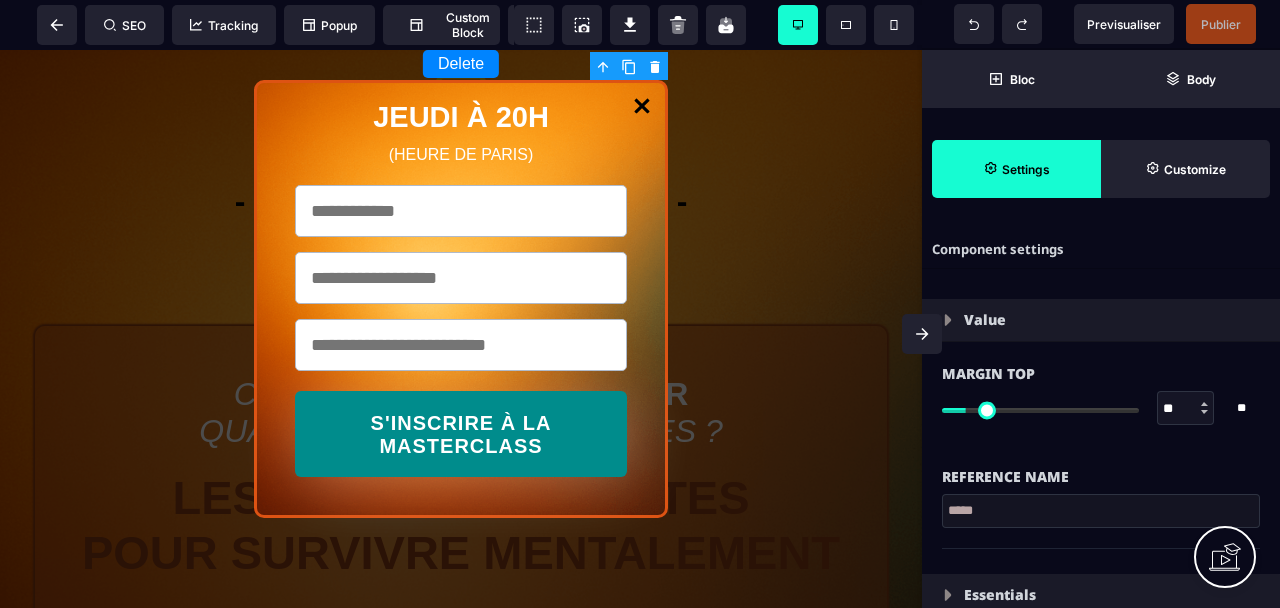 type on "**" 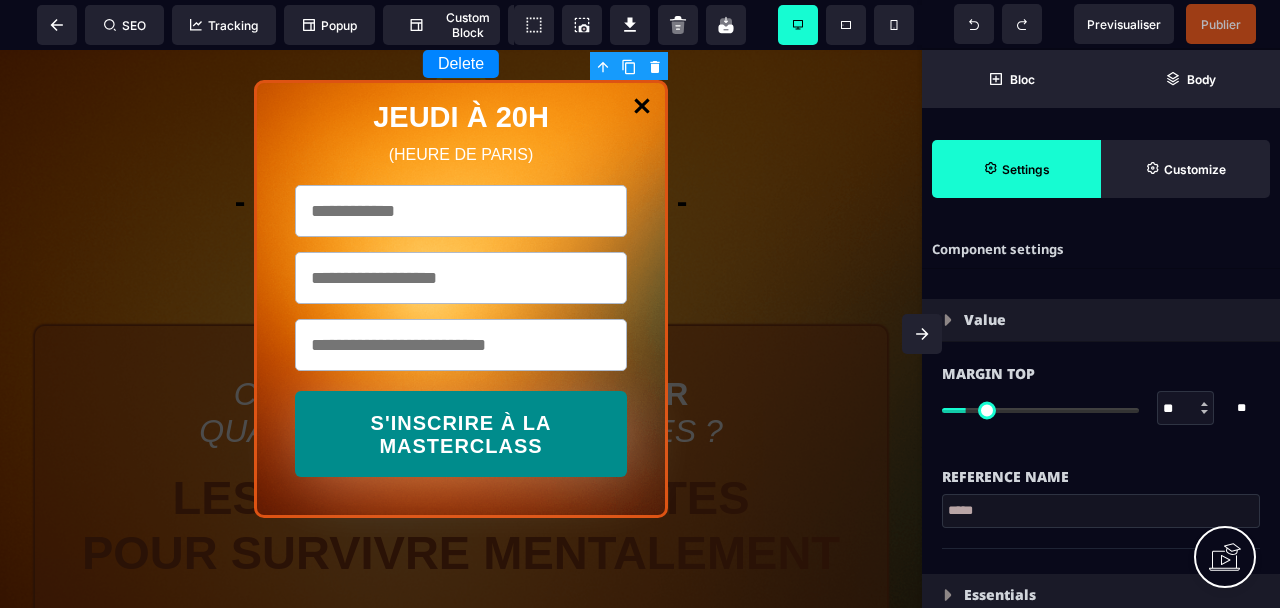 type on "**" 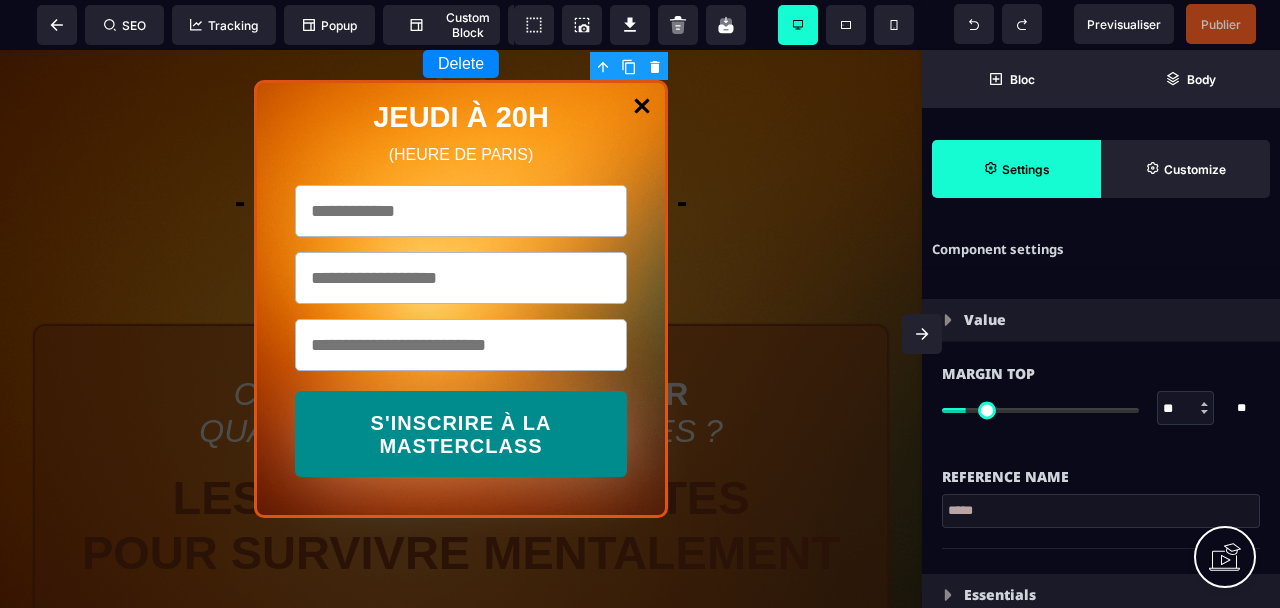 type on "**" 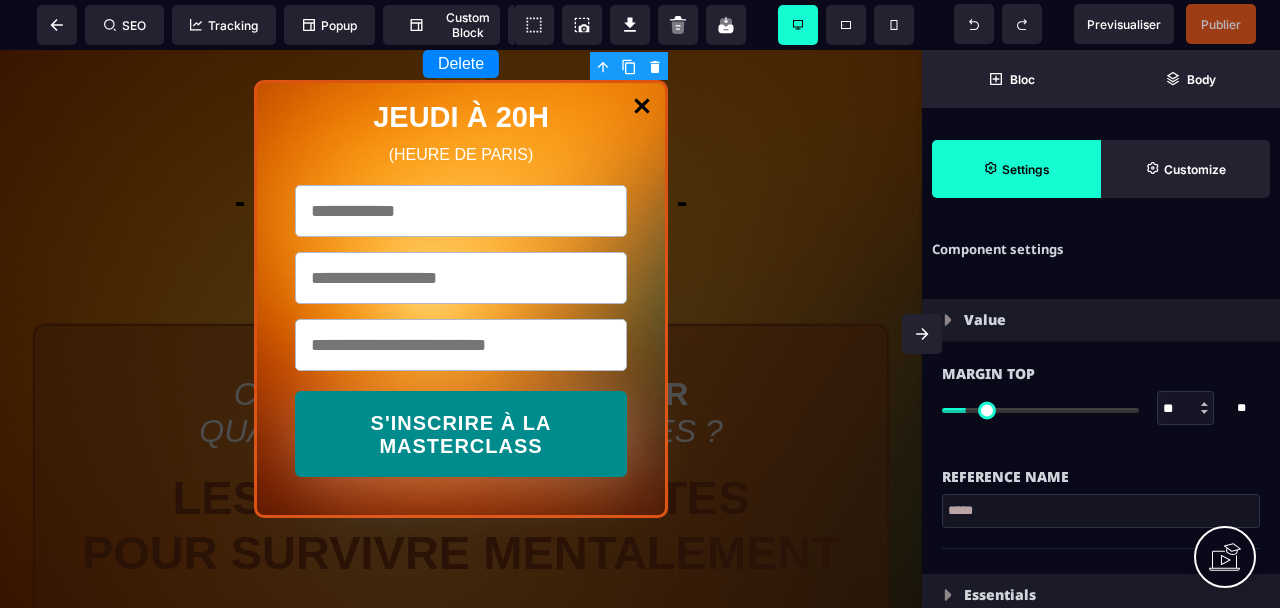type on "**" 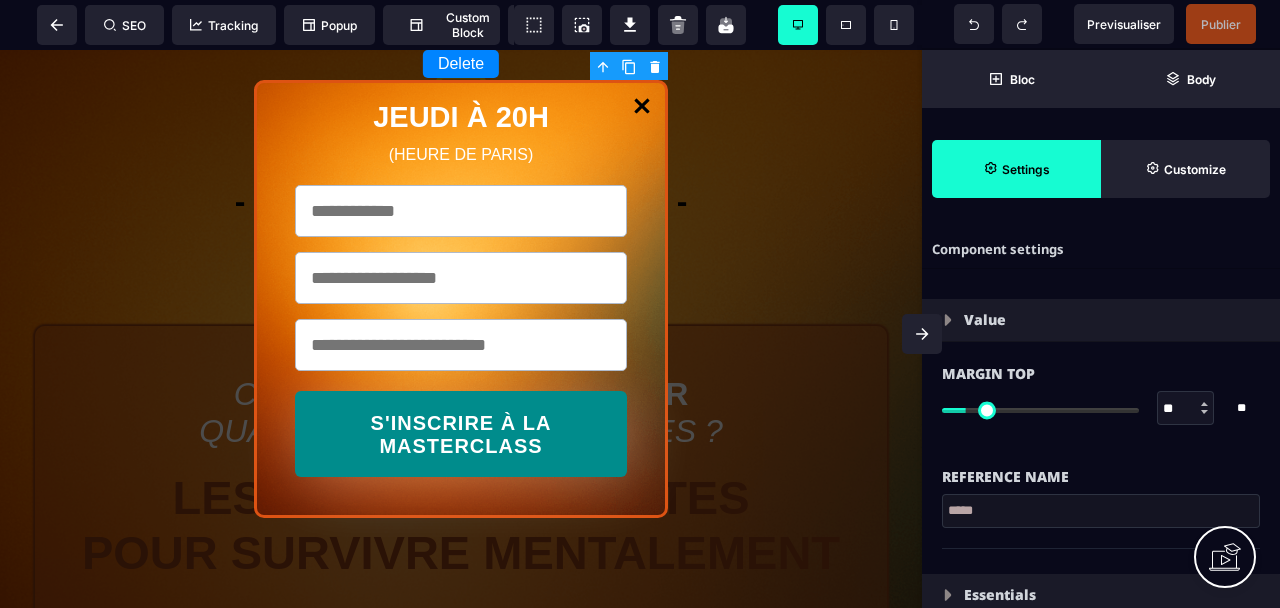 type on "**" 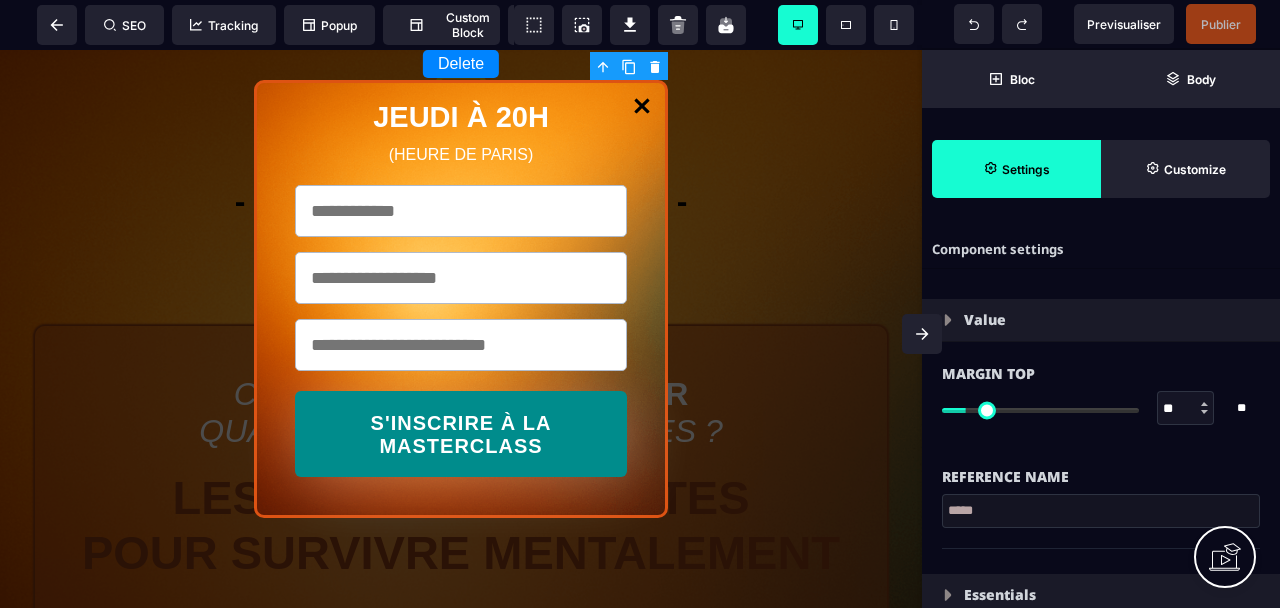 select 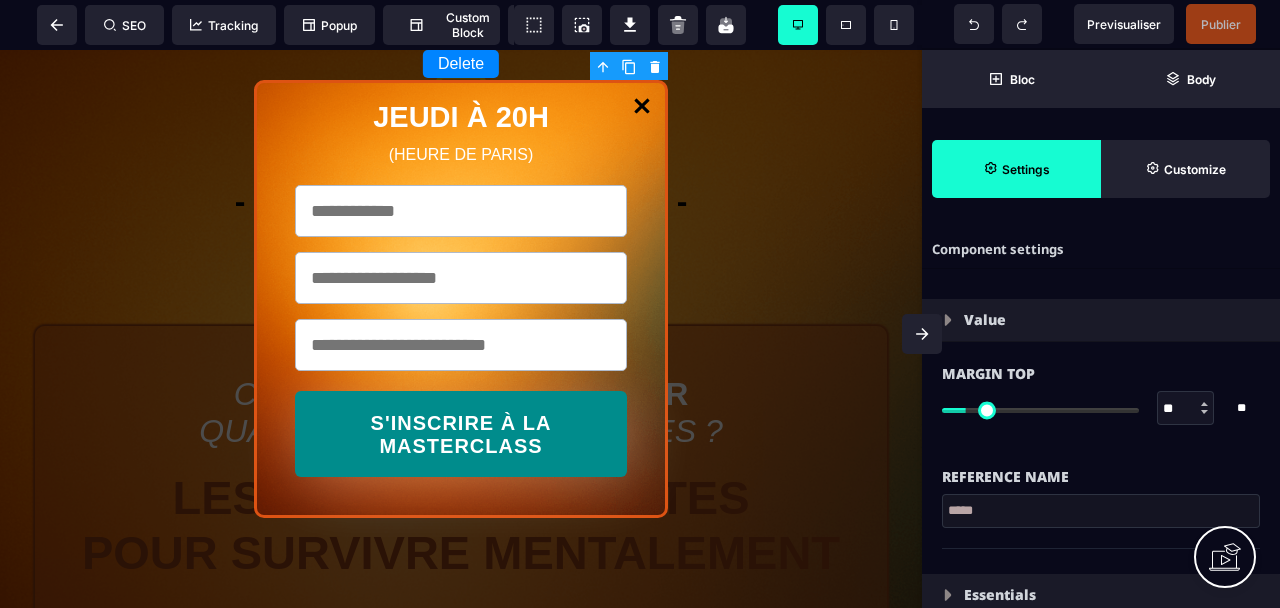 select on "*" 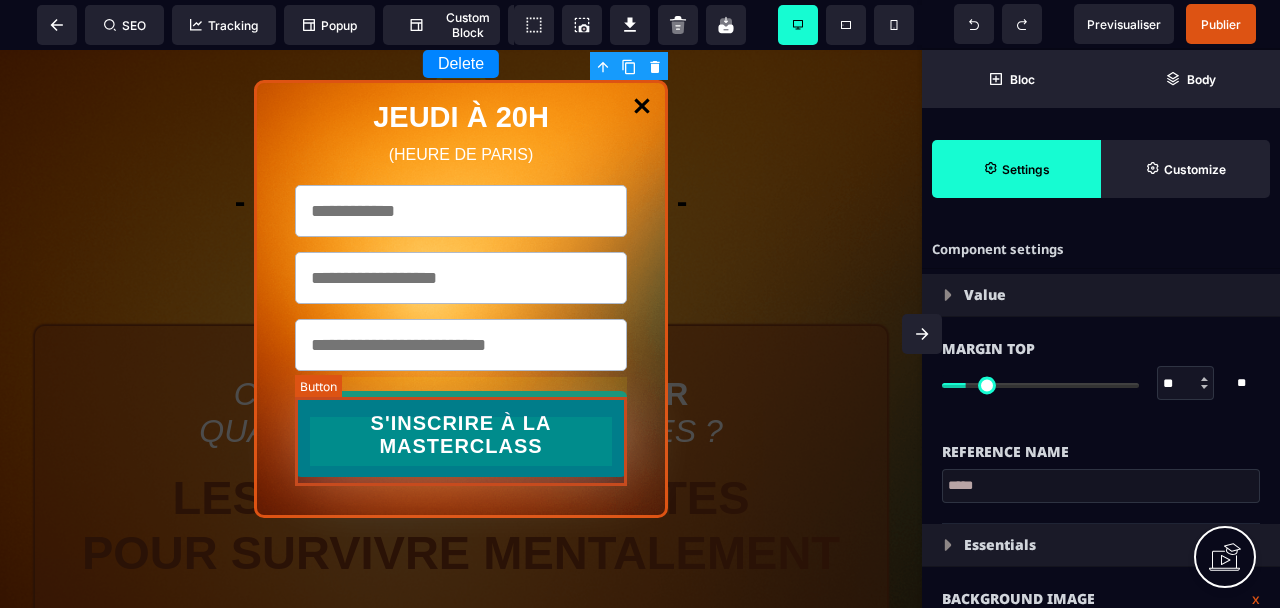 click on "S'INSCRIRE À LA MASTERCLASS" at bounding box center (461, 435) 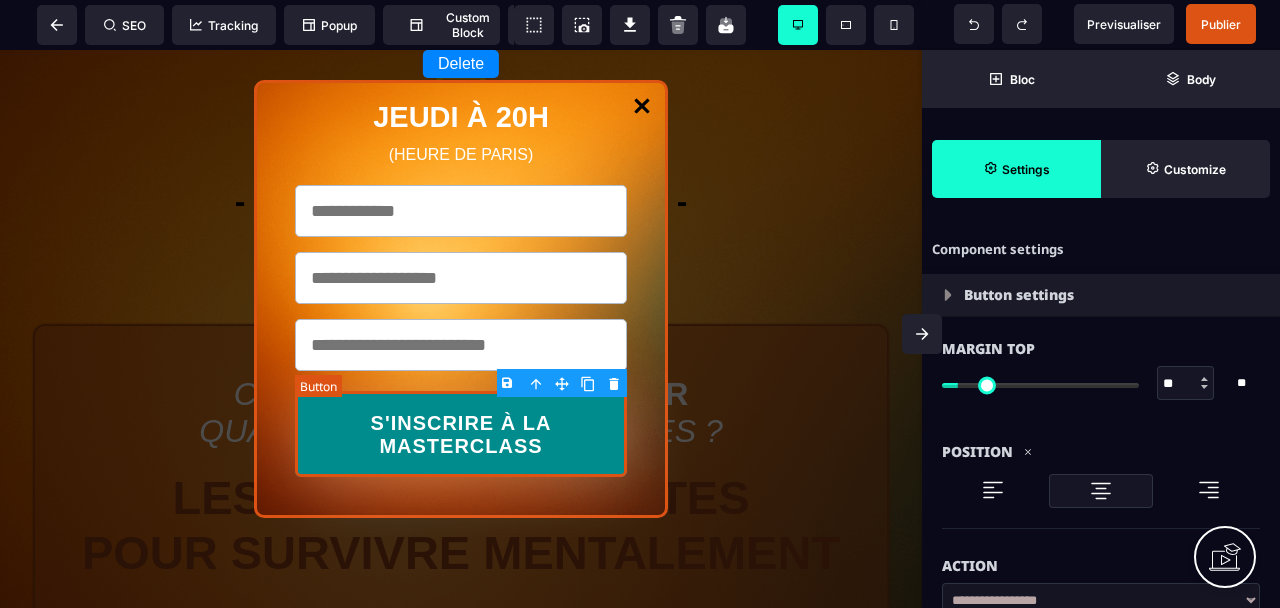 type on "**" 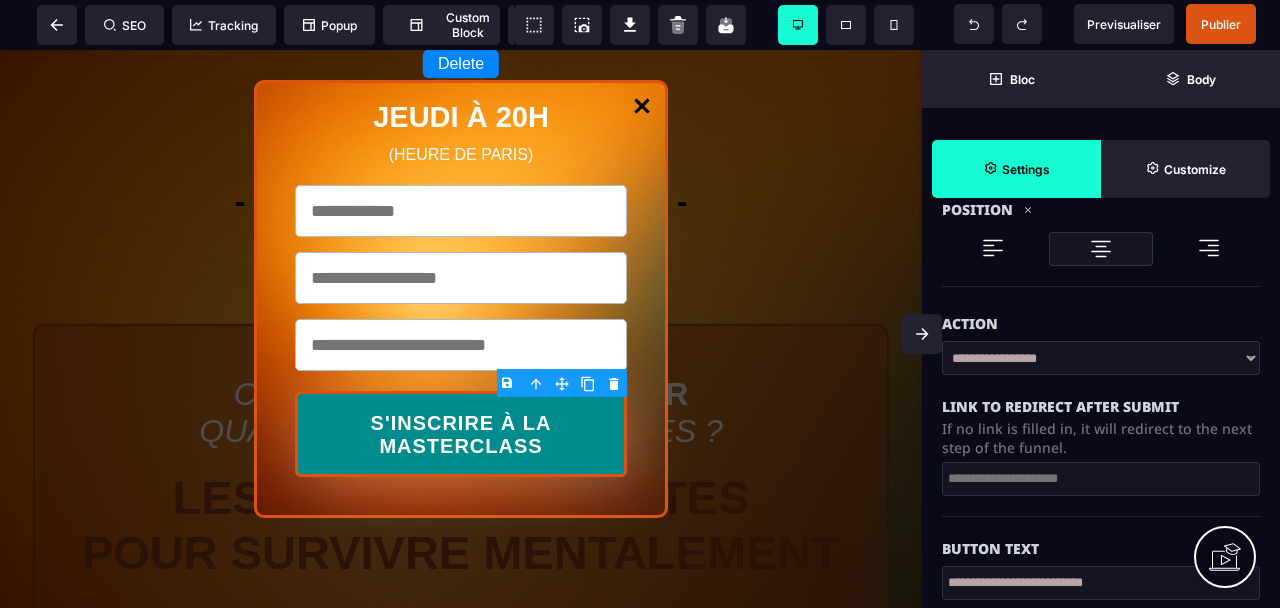 scroll, scrollTop: 249, scrollLeft: 0, axis: vertical 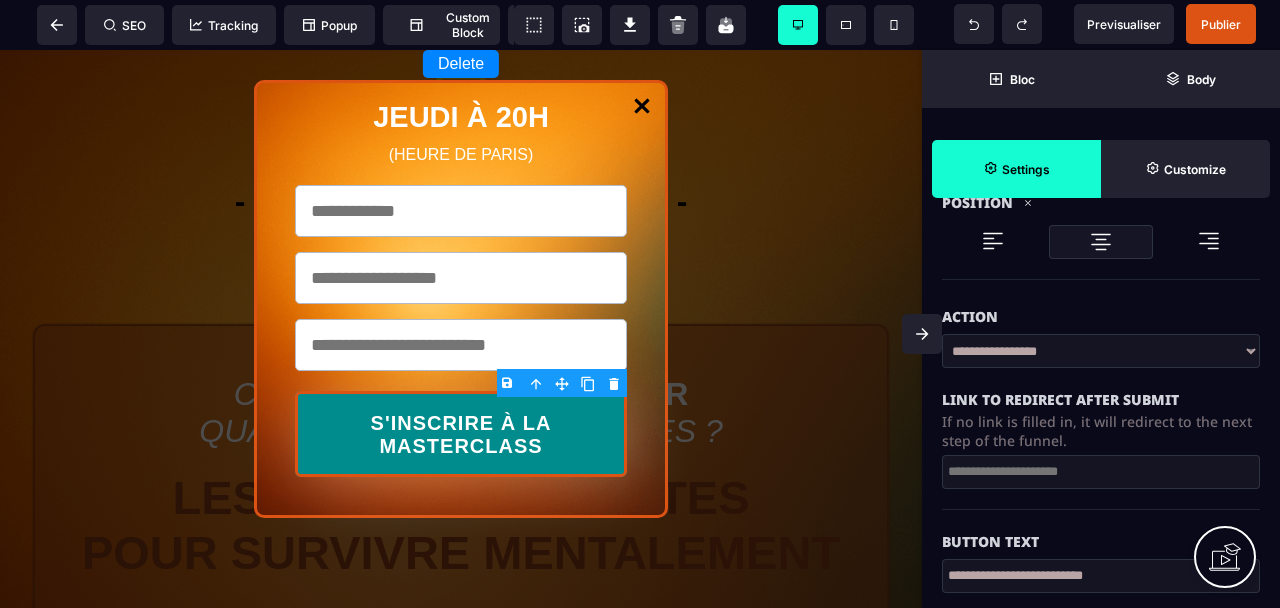 click on "**********" at bounding box center (1101, 351) 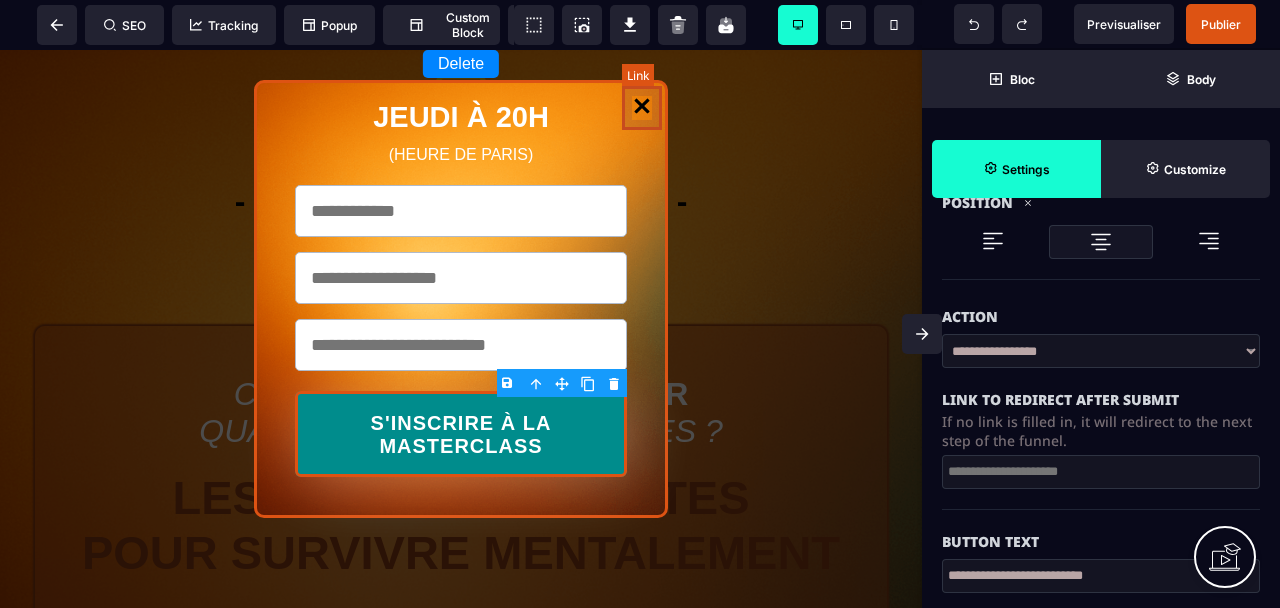click at bounding box center [642, 108] 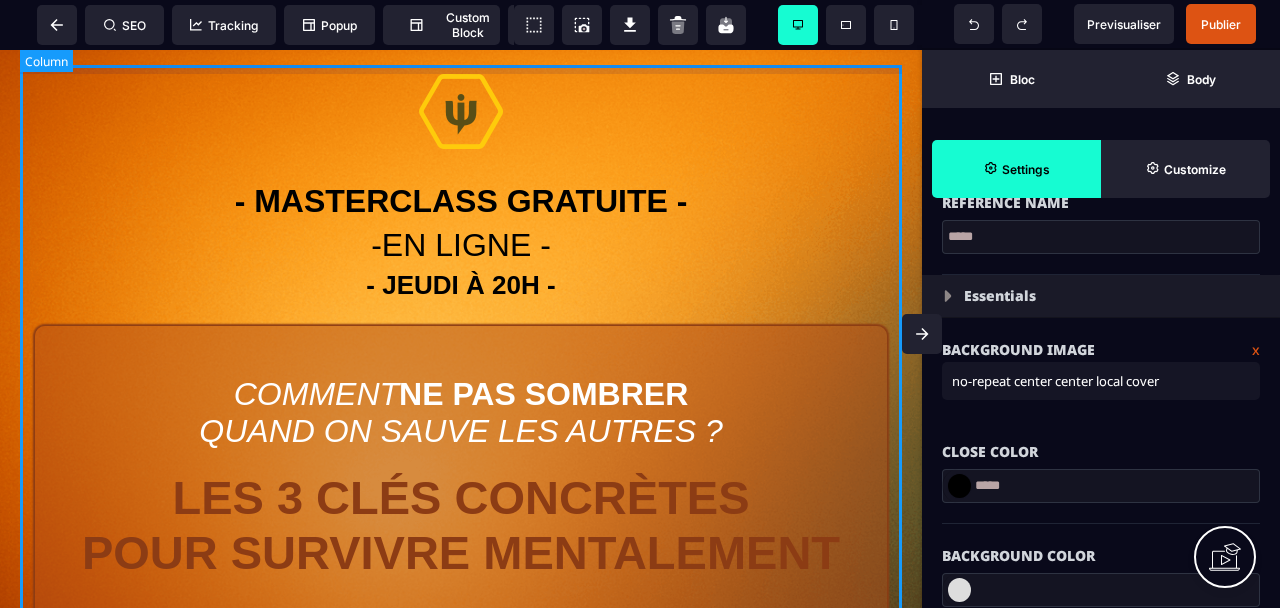 scroll, scrollTop: 0, scrollLeft: 0, axis: both 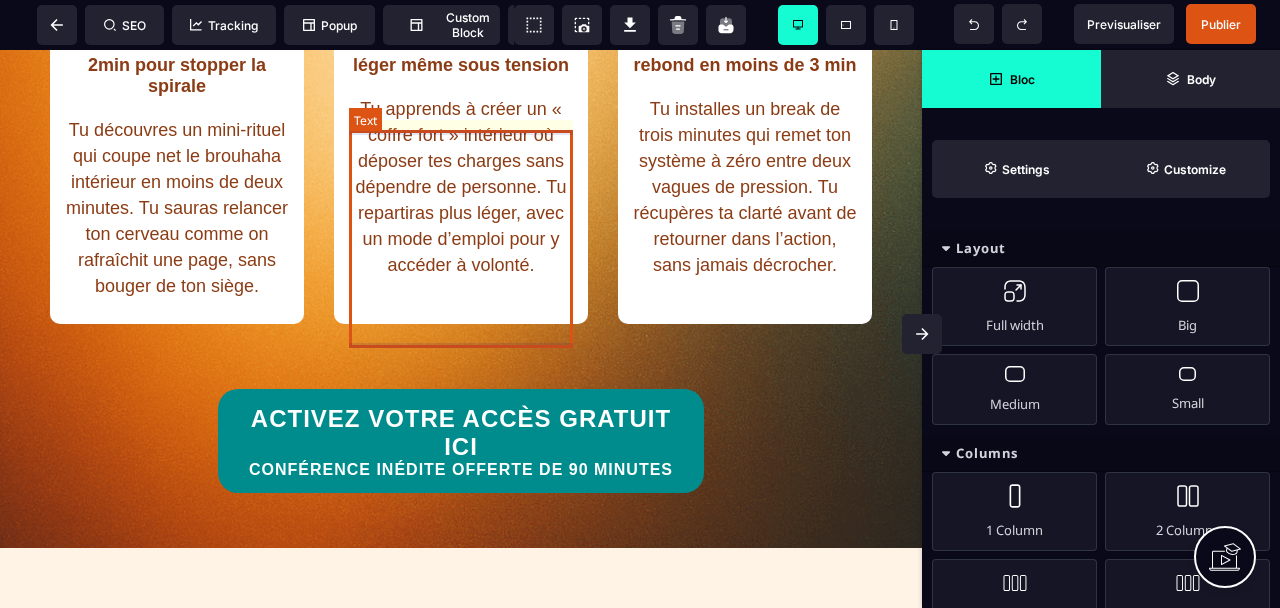 click on "Tu apprends à créer un « coffre fort » intérieur où déposer tes charges sans dépendre de personne. Tu repartiras plus léger, avec un mode d’emploi pour y accéder à volonté." at bounding box center (461, 187) 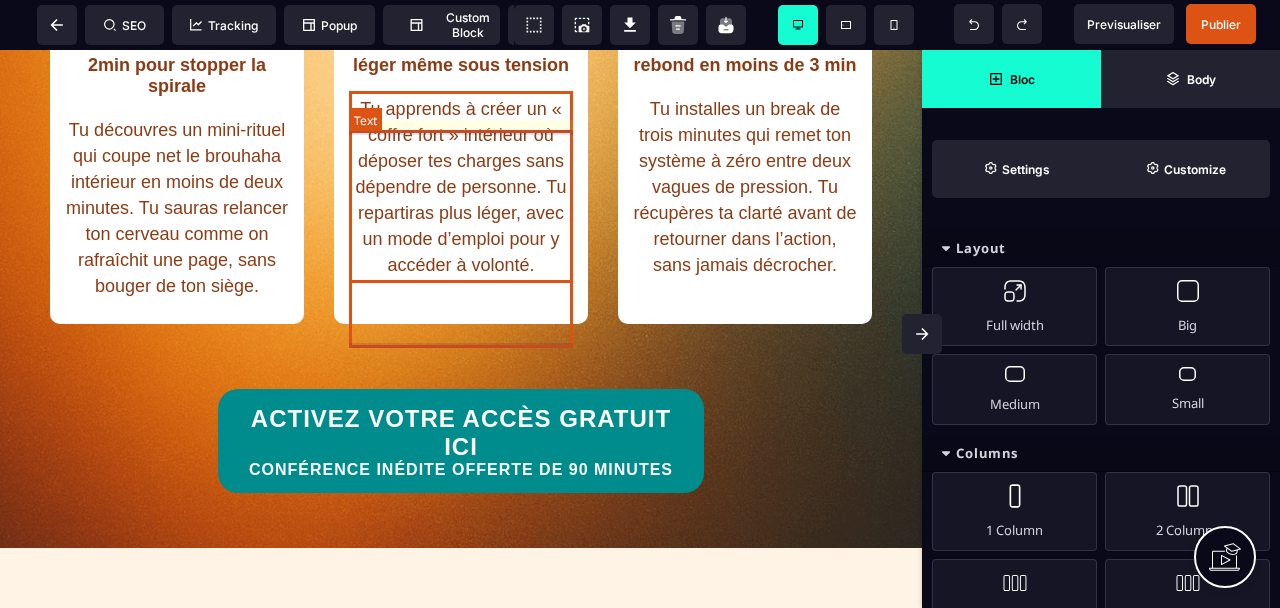 select on "***" 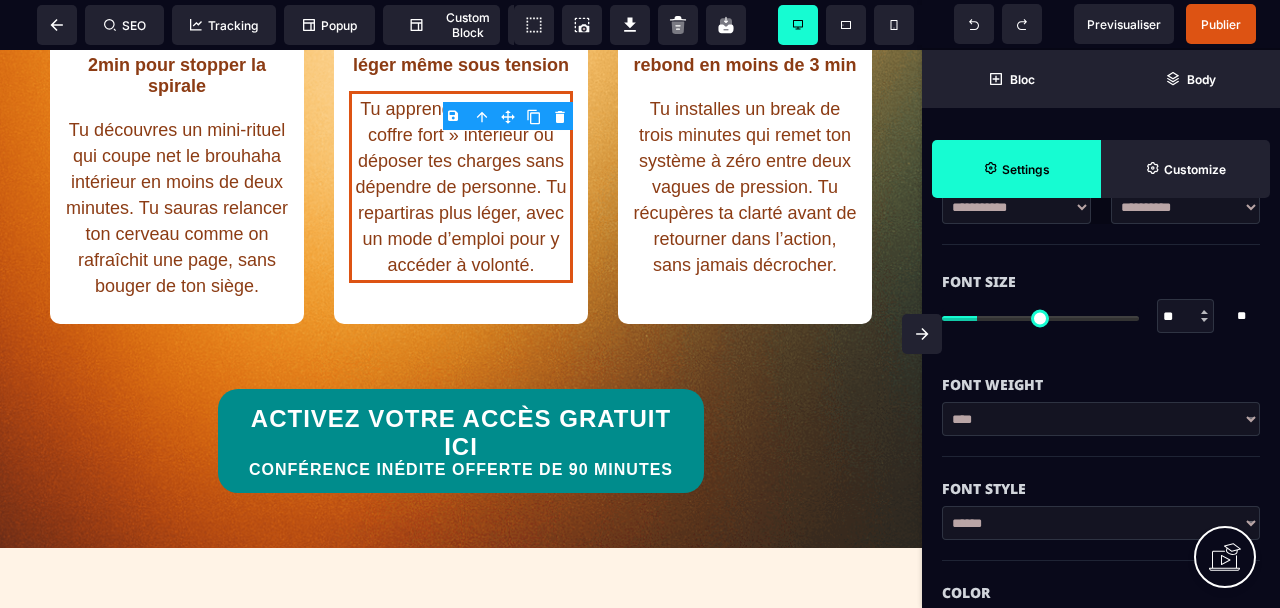 scroll, scrollTop: 274, scrollLeft: 0, axis: vertical 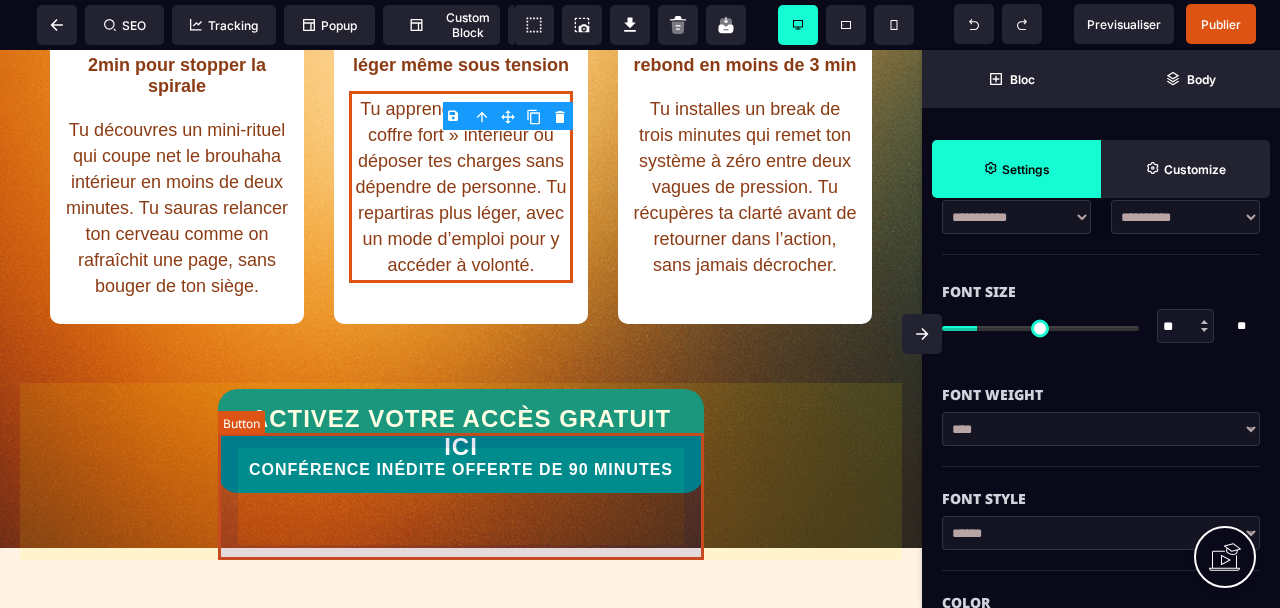 click on "ACTIVEZ VOTRE ACCÈS GRATUIT ICI CONFÉRENCE INÉDITE OFFERTE DE 90 MINUTES" at bounding box center (460, 443) 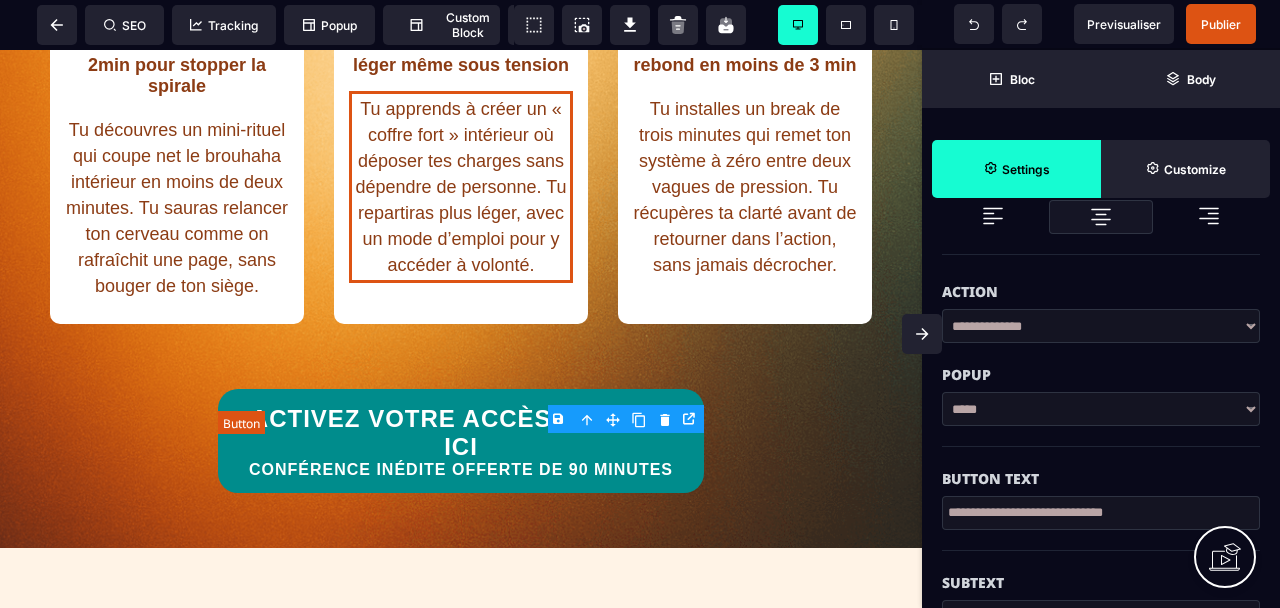 type on "***" 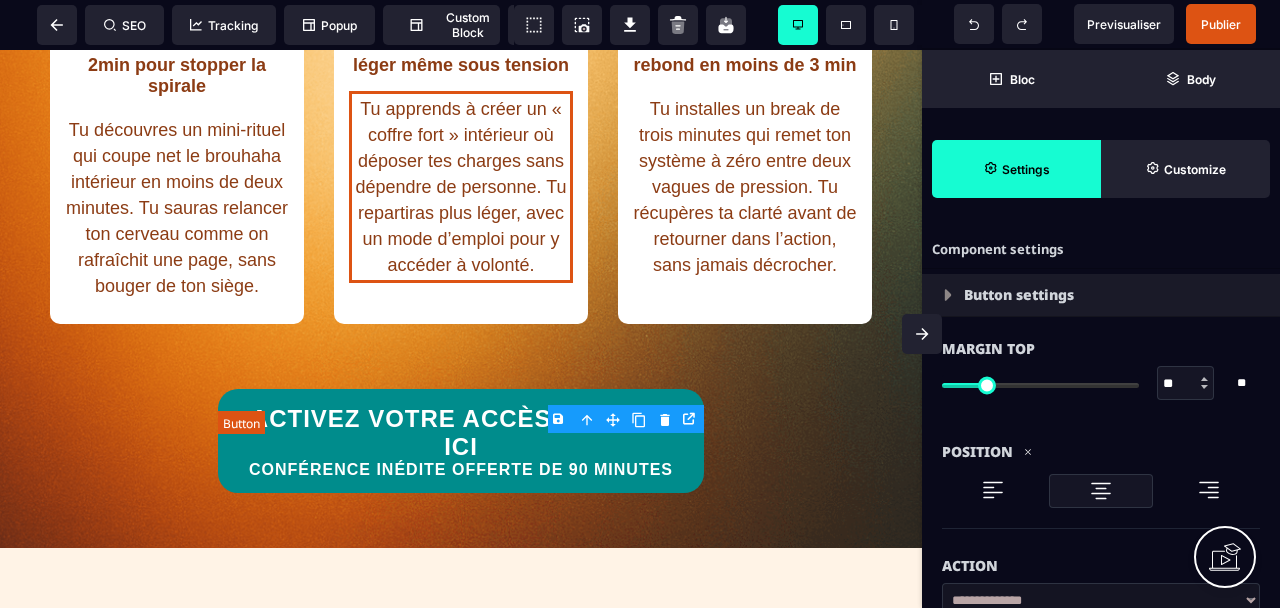 select 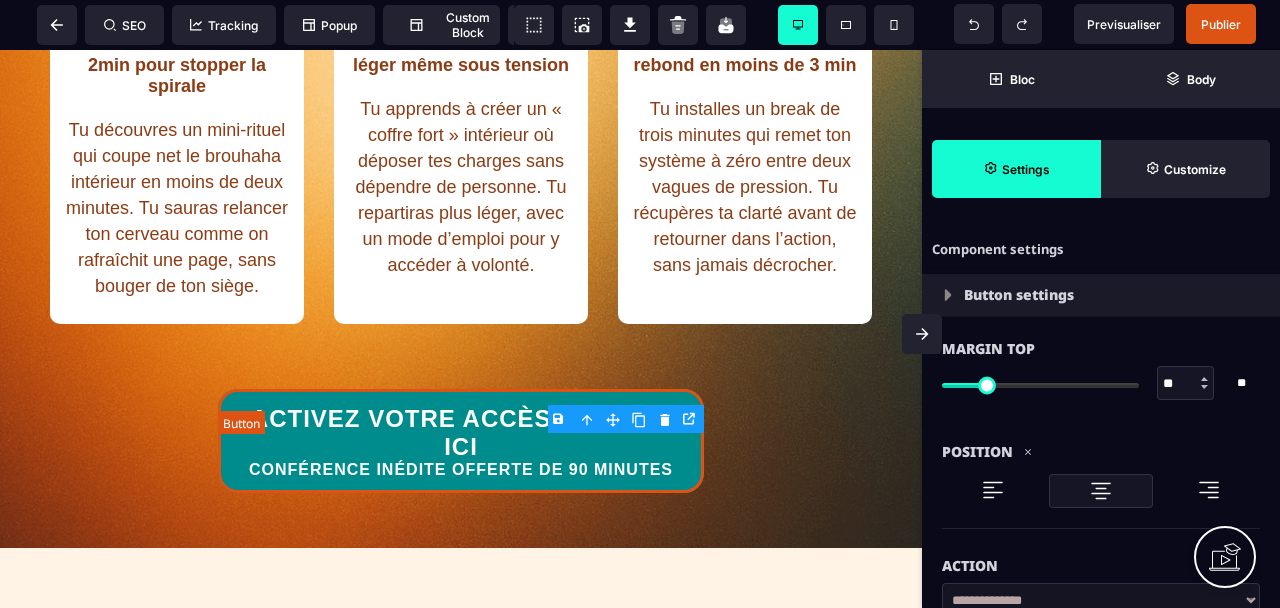 select on "*****" 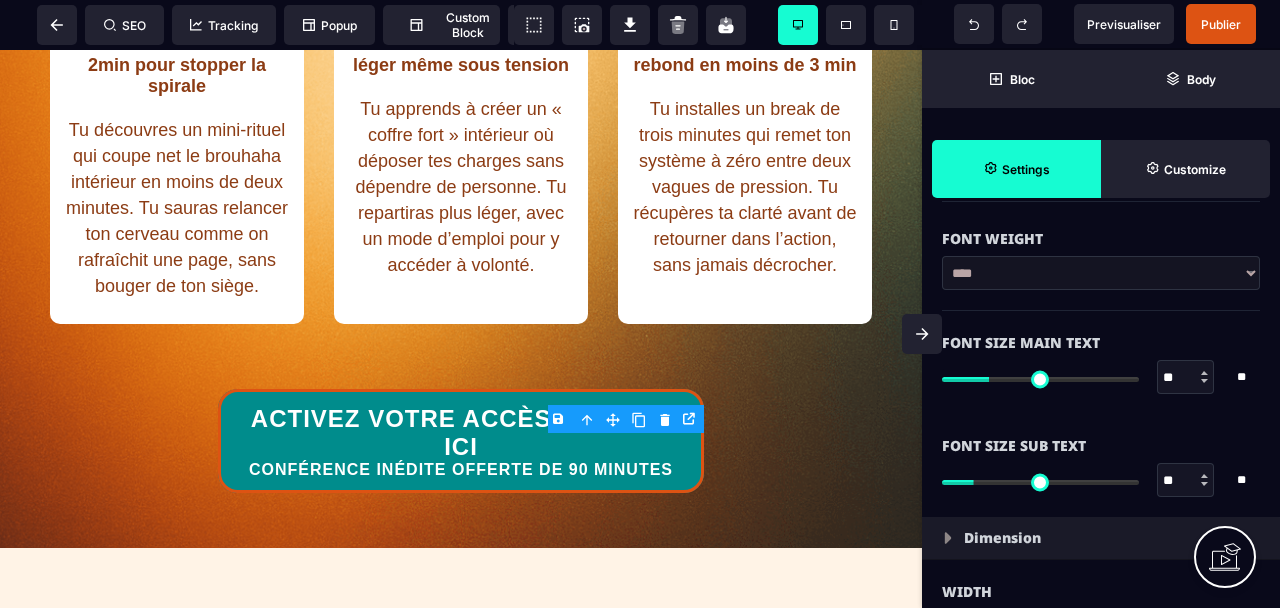 scroll, scrollTop: 1158, scrollLeft: 0, axis: vertical 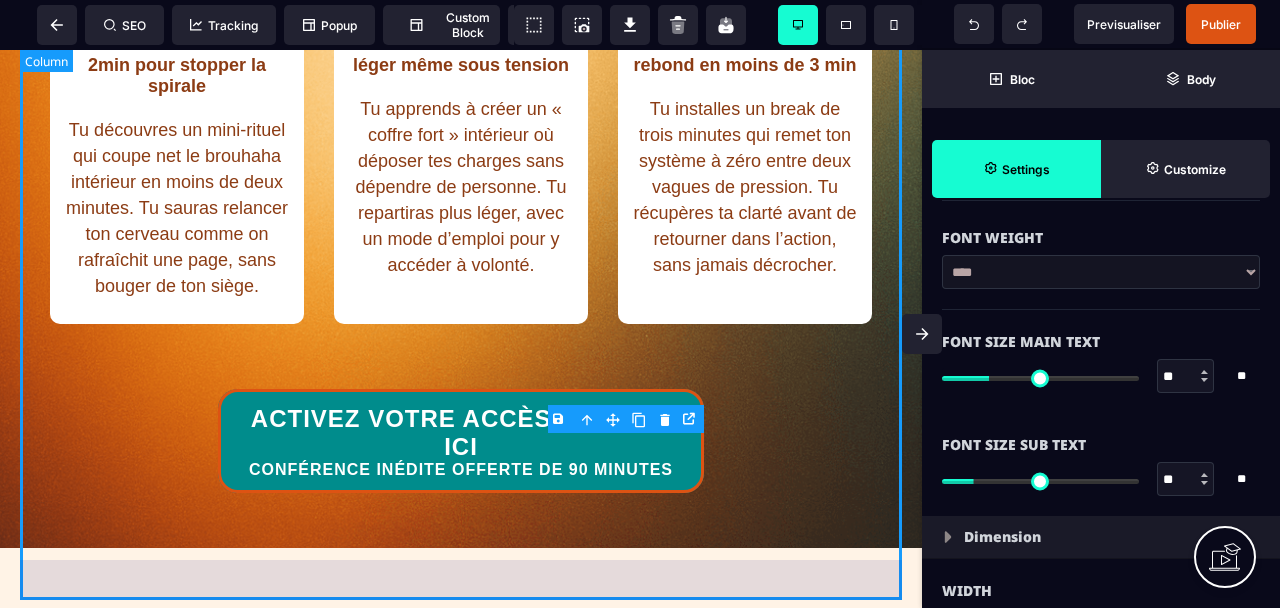 click on "DANS CETTE MASTERCLASS VOUS ALLEZ APPRENDRE LE CALME ÉCLAIR 2min pour stopper la spirale Tu découvres un mini-rituel qui coupe net le brouhaha intérieur en moins de deux minutes. Tu sauras relancer ton cerveau comme on rafraîchit une page, sans bouger de ton siège. LA DÉCHARGE MENTALE léger même sous tension Tu apprends à créer un « coffre fort » intérieur où déposer tes charges sans dépendre de personne. Tu repartiras plus léger, avec un mode d’emploi pour y accéder à volonté. LE SAS EXPRESS rebond en moins de 3 min Tu installes un break de trois minutes qui remet ton système à zéro entre deux vagues de pression. Tu récupères ta clarté avant de retourner dans l’action, sans jamais décrocher. ACTIVEZ VOTRE ACCÈS GRATUIT ICI CONFÉRENCE INÉDITE OFFERTE DE 90 MINUTES" at bounding box center (461, 58) 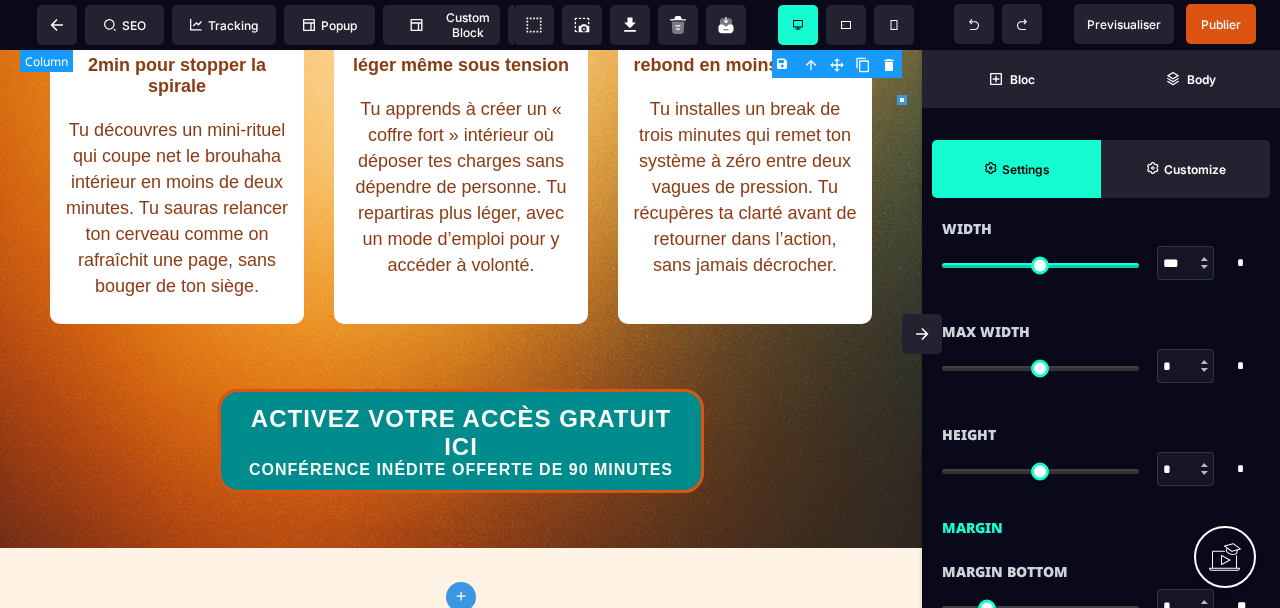 type on "*" 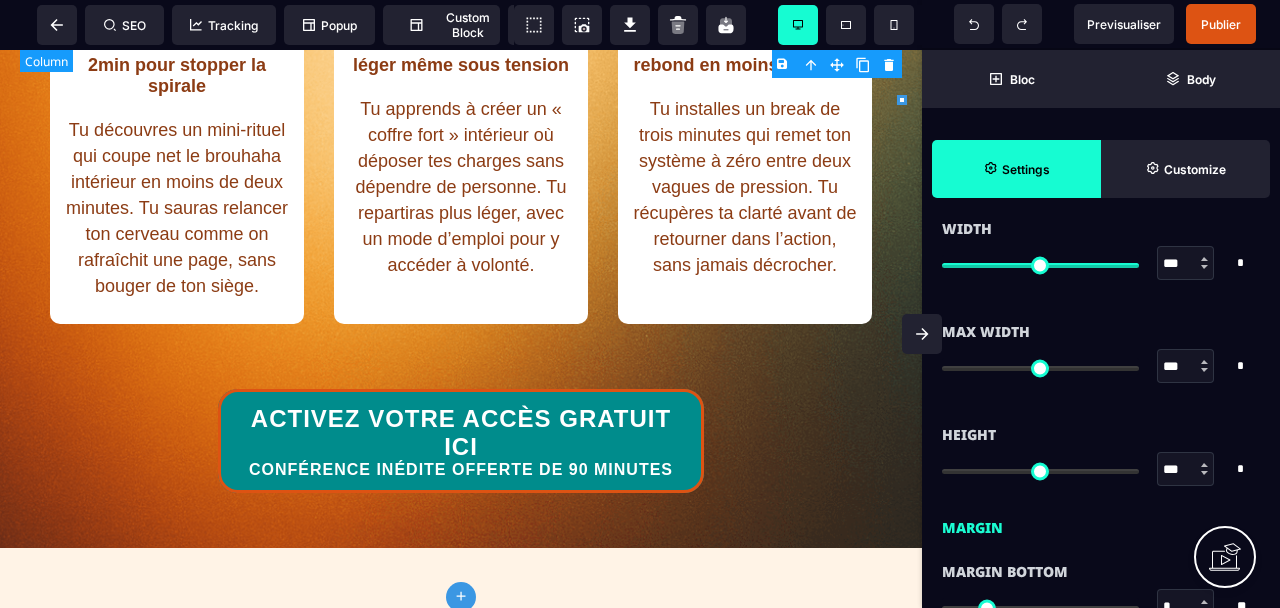 type on "*" 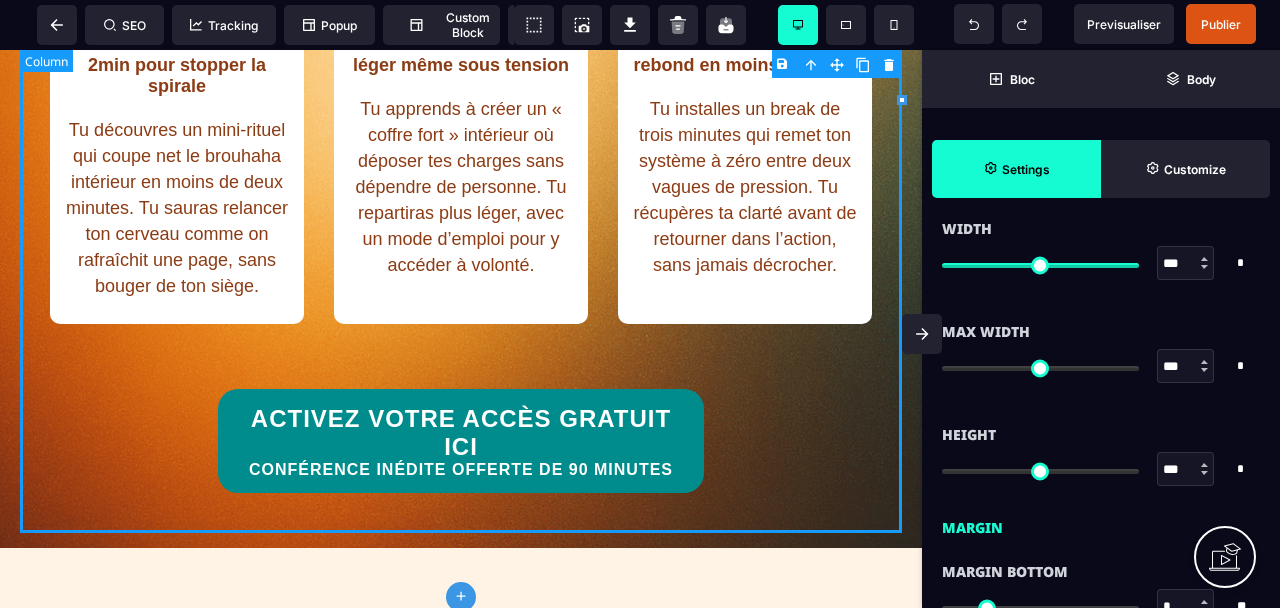 type on "*" 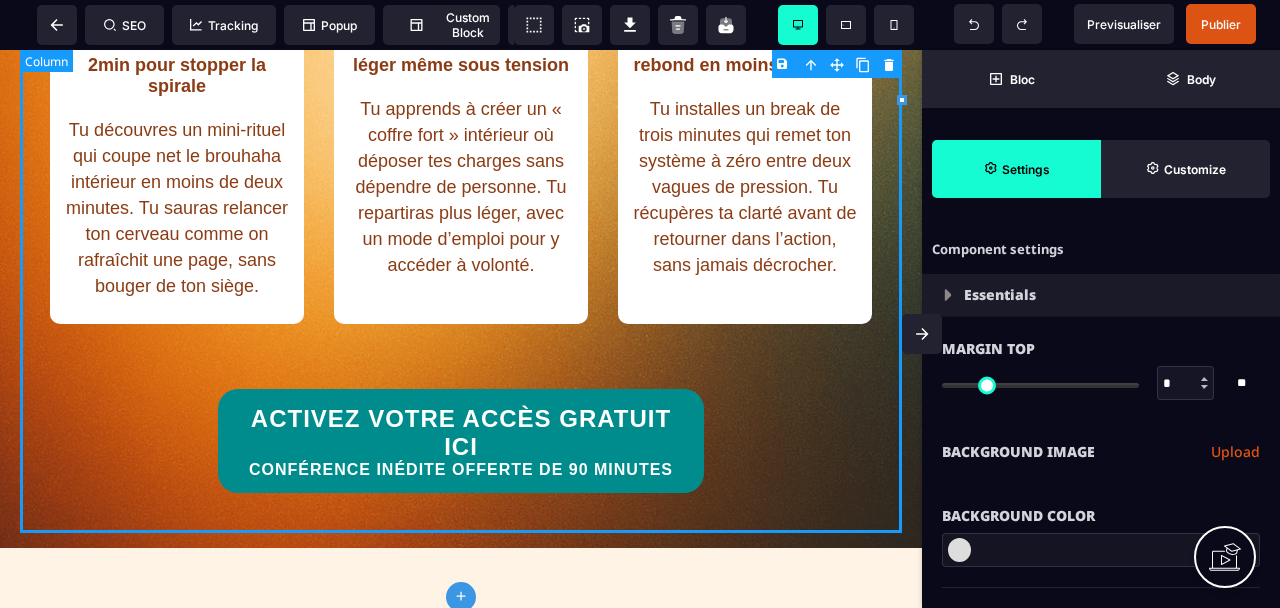 select on "*" 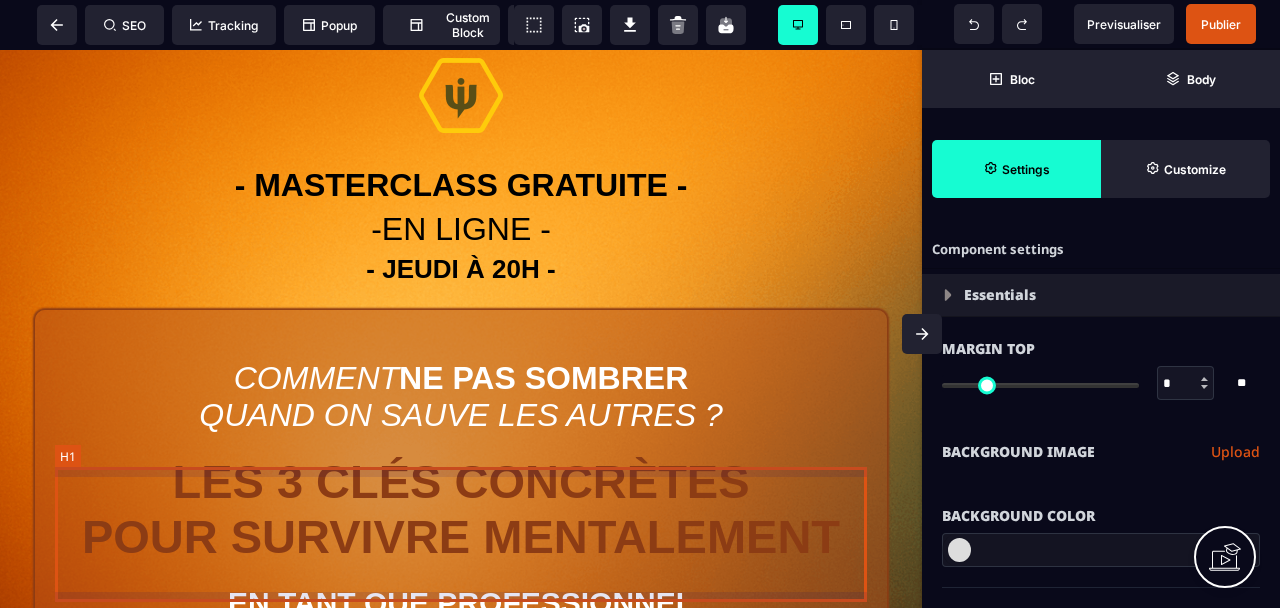 scroll, scrollTop: 0, scrollLeft: 0, axis: both 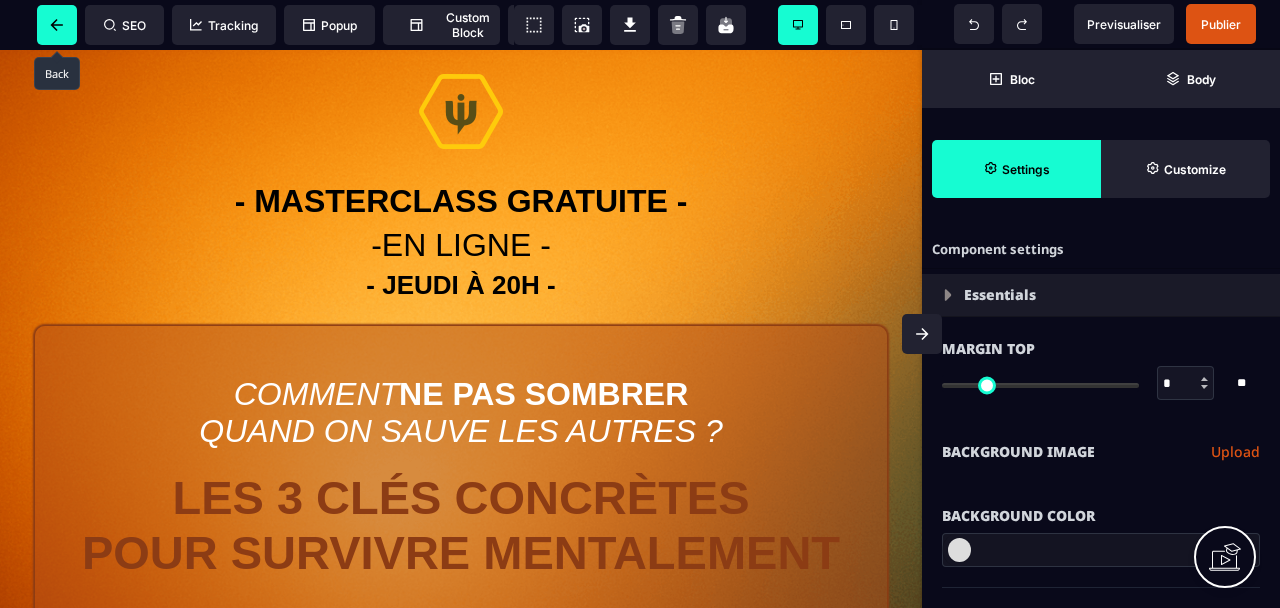 click 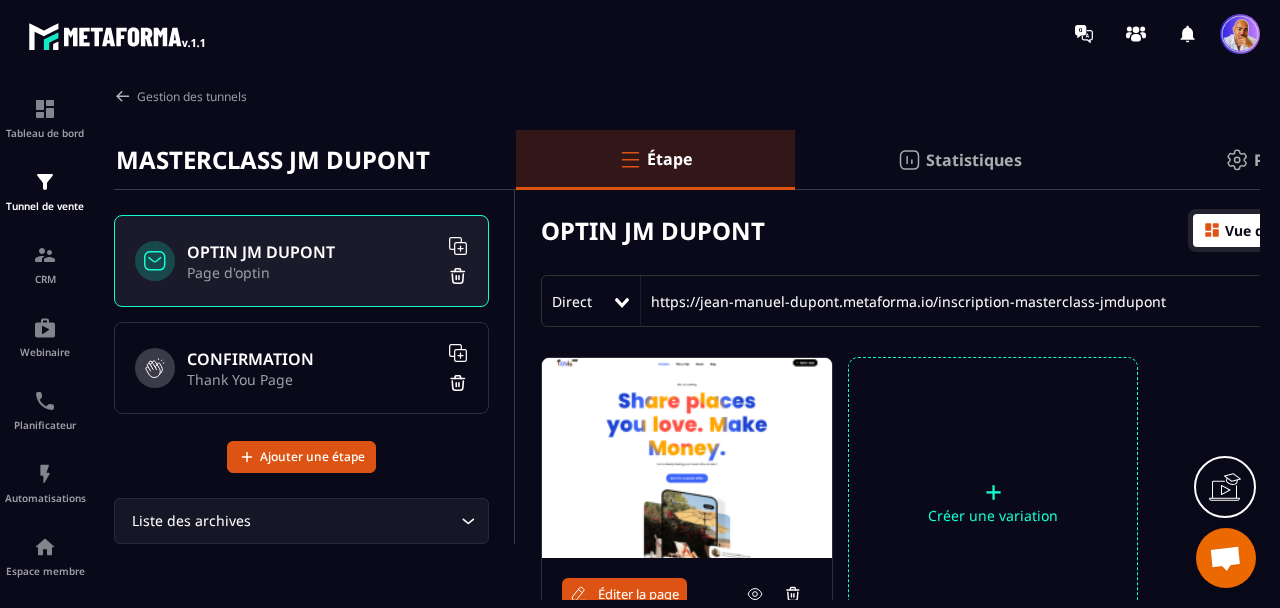 click on "CONFIRMATION" at bounding box center (312, 359) 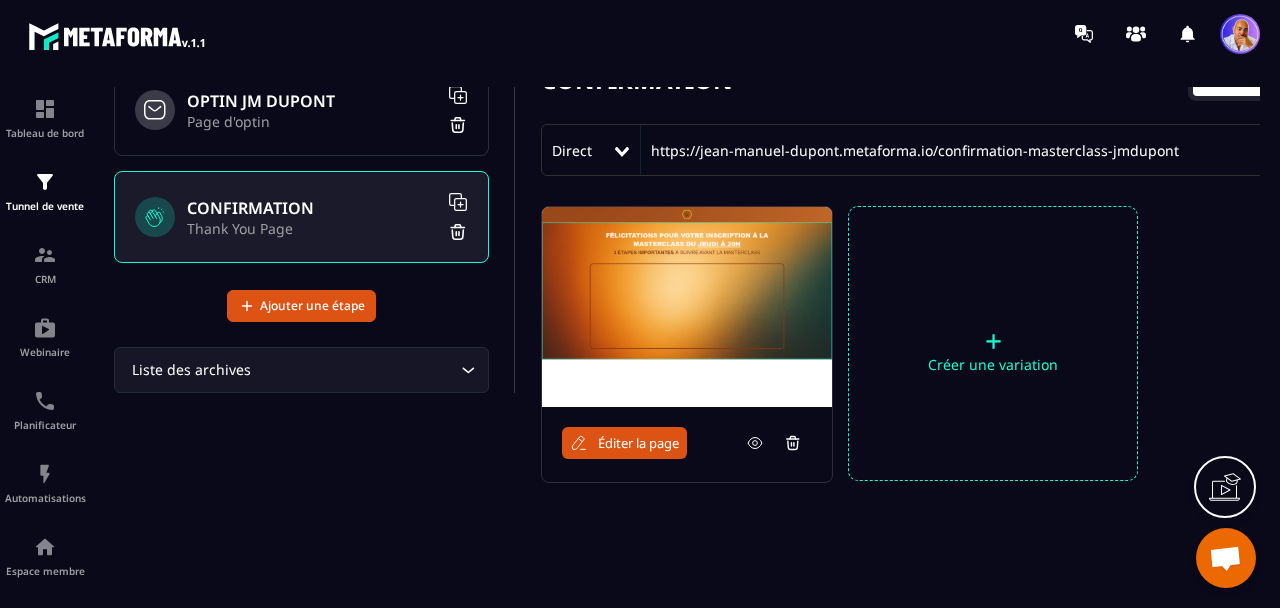 scroll, scrollTop: 154, scrollLeft: 0, axis: vertical 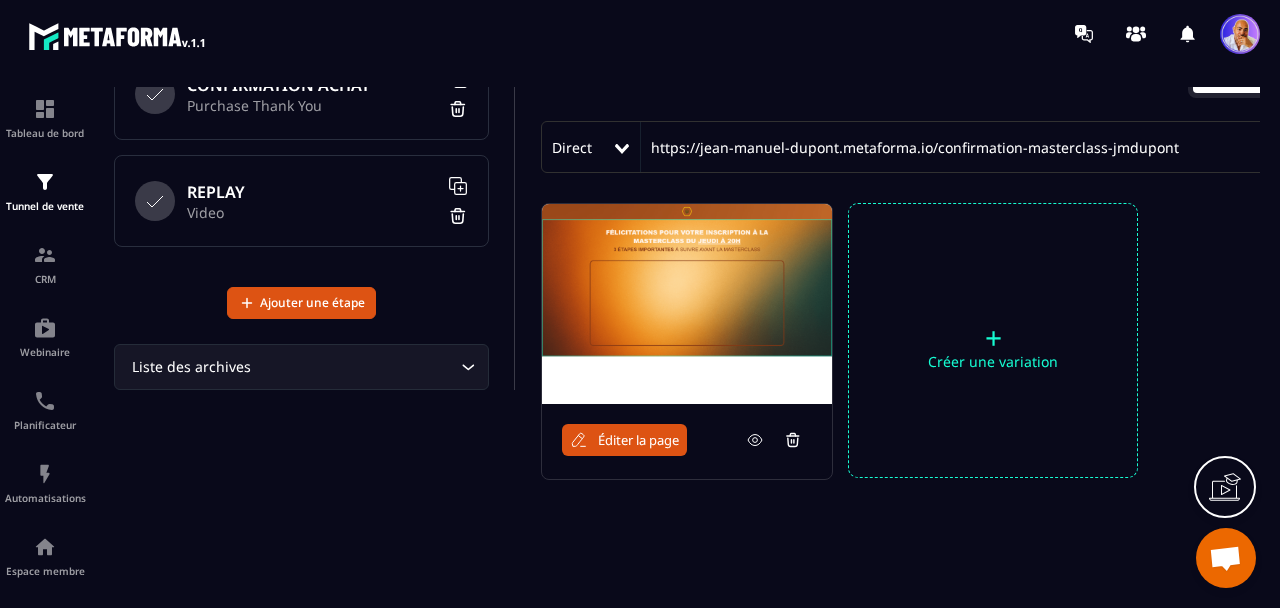 click on "REPLAY" at bounding box center (312, 192) 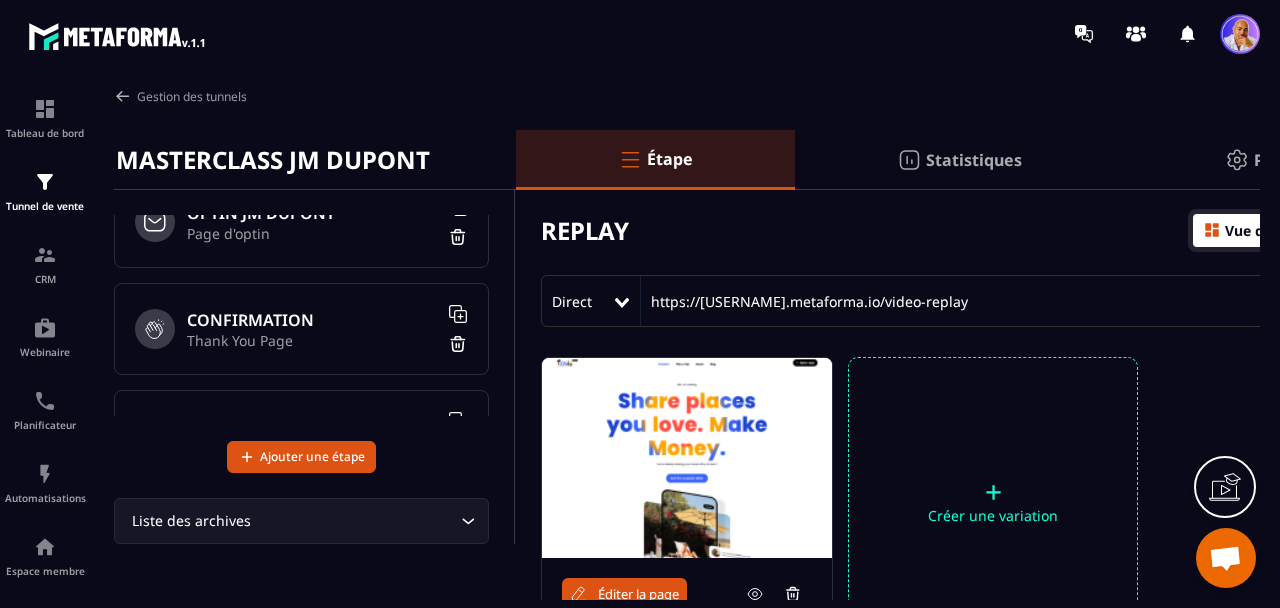 scroll, scrollTop: 0, scrollLeft: 0, axis: both 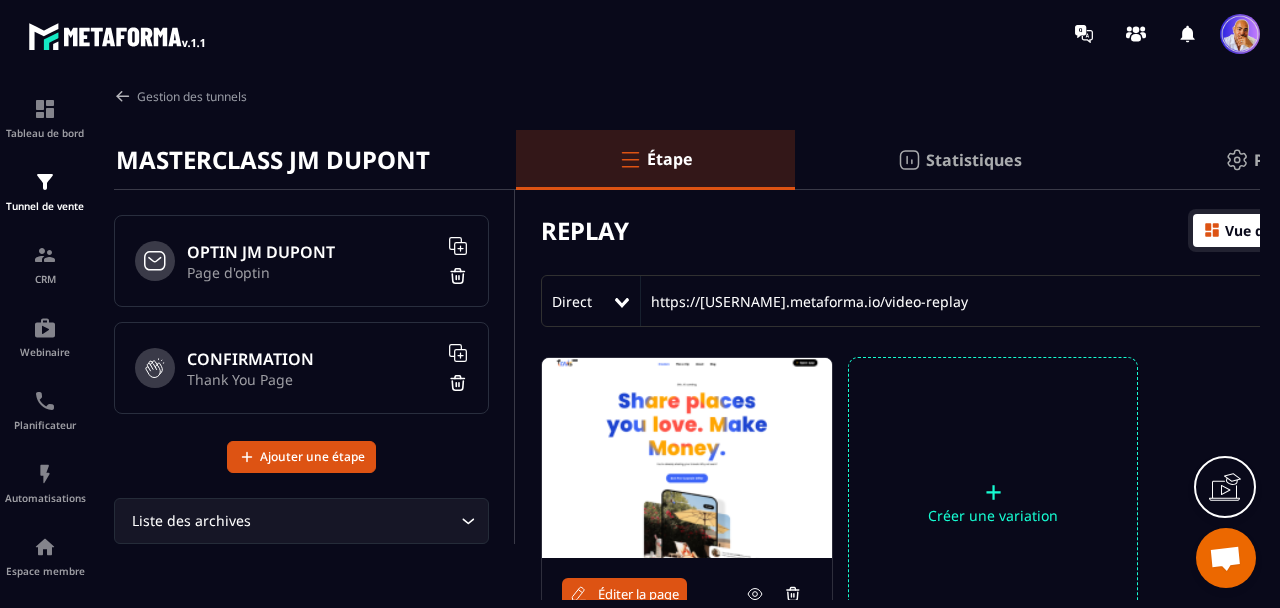 click on "Page d'optin" at bounding box center (312, 272) 